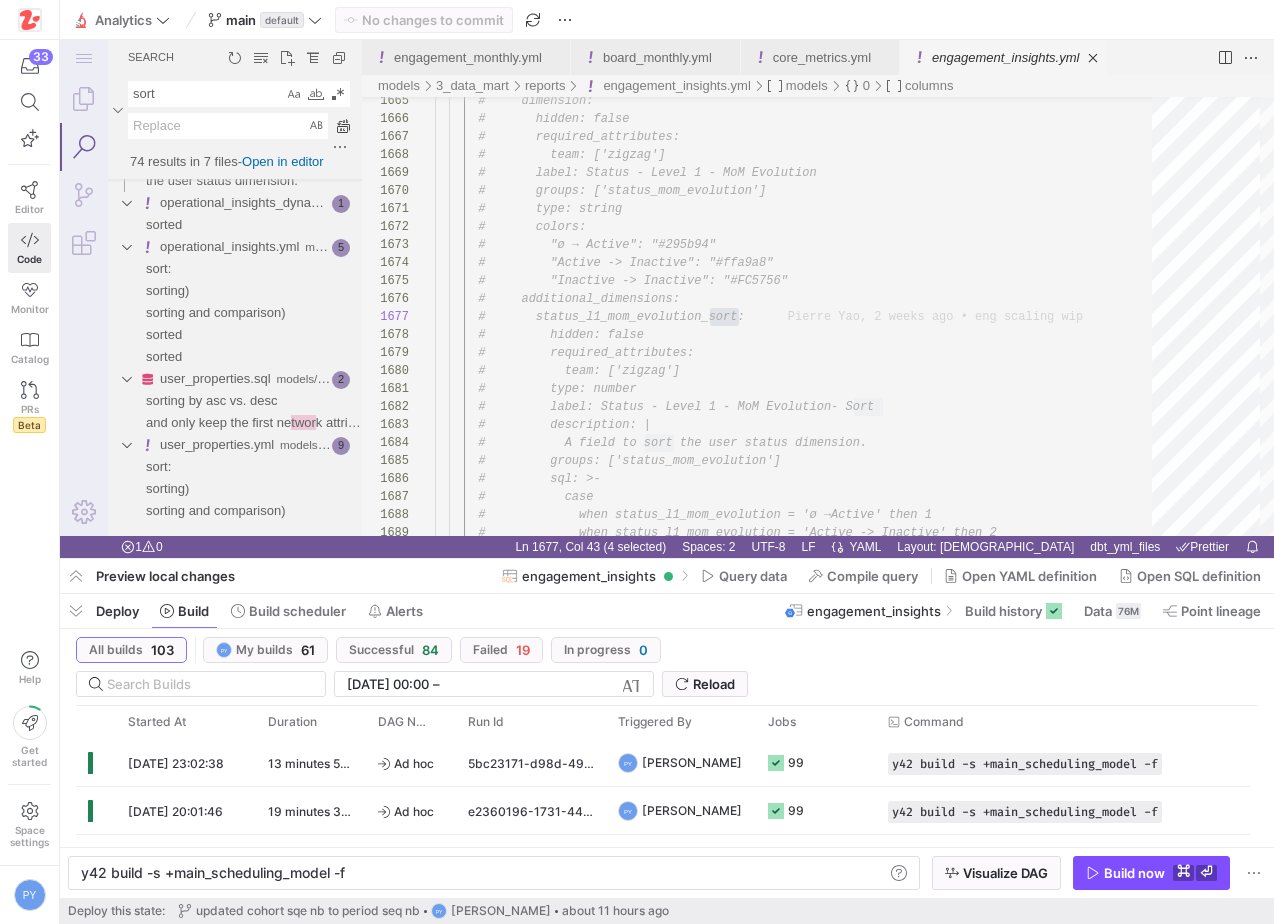 scroll, scrollTop: 0, scrollLeft: 0, axis: both 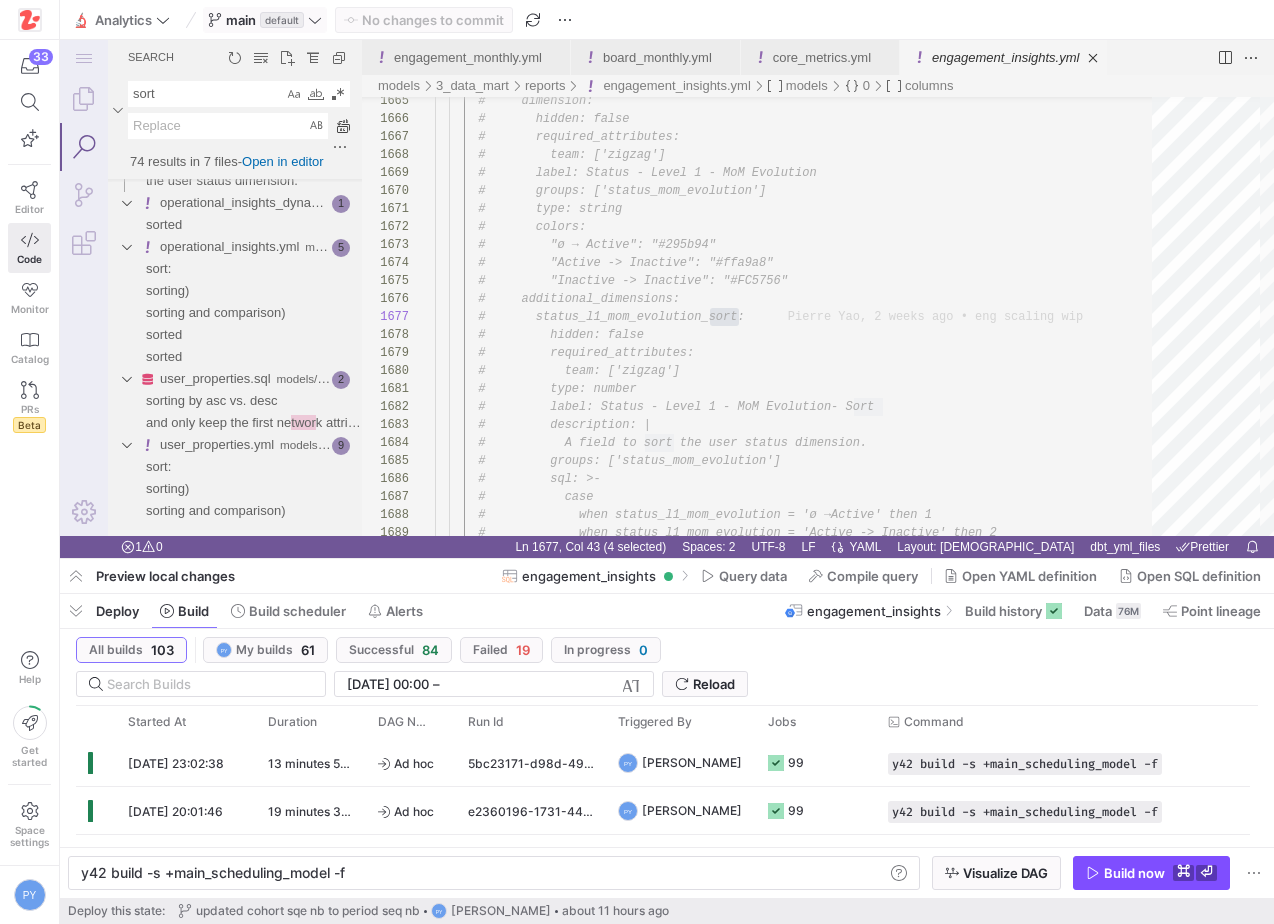 click 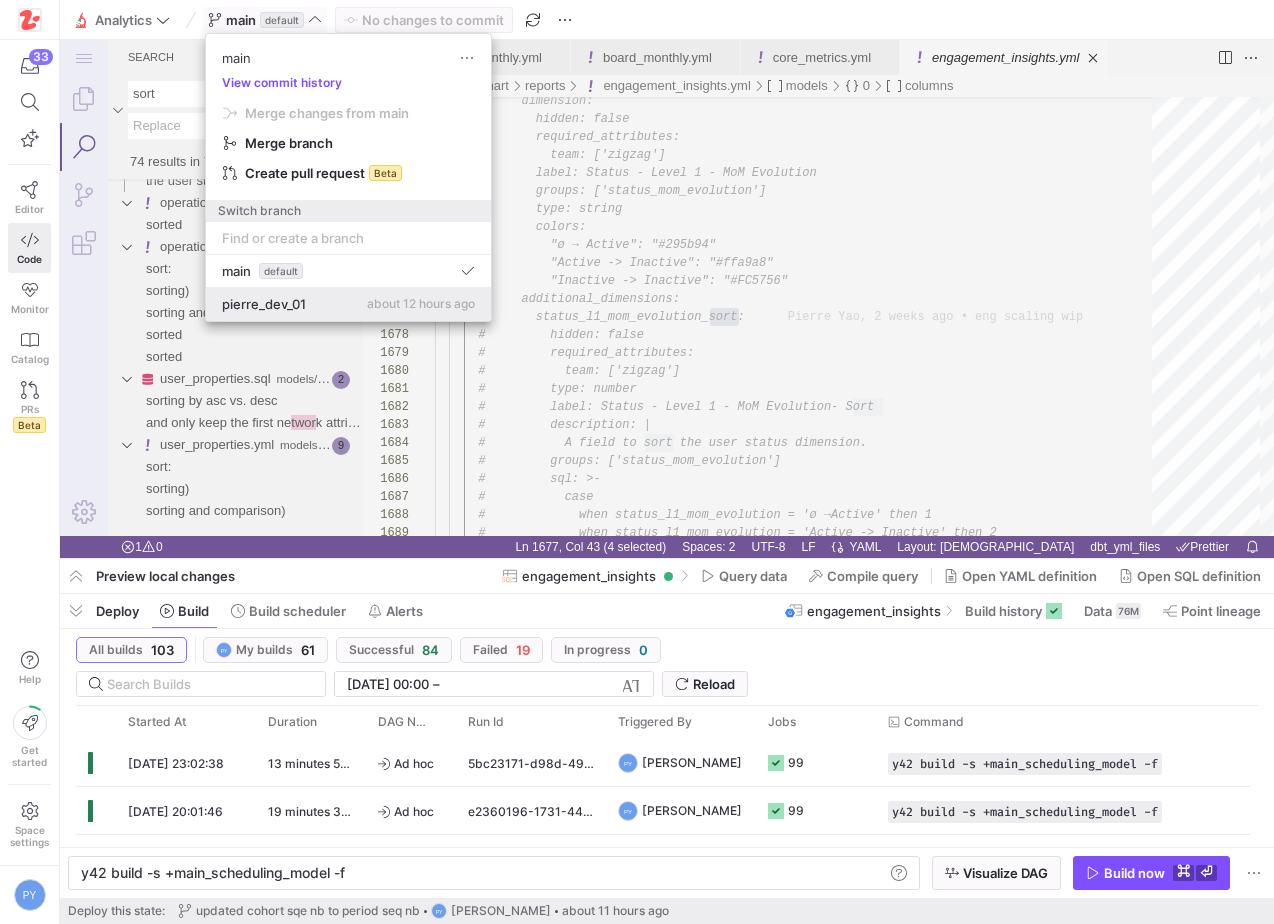 click on "pierre_dev_01" at bounding box center (264, 304) 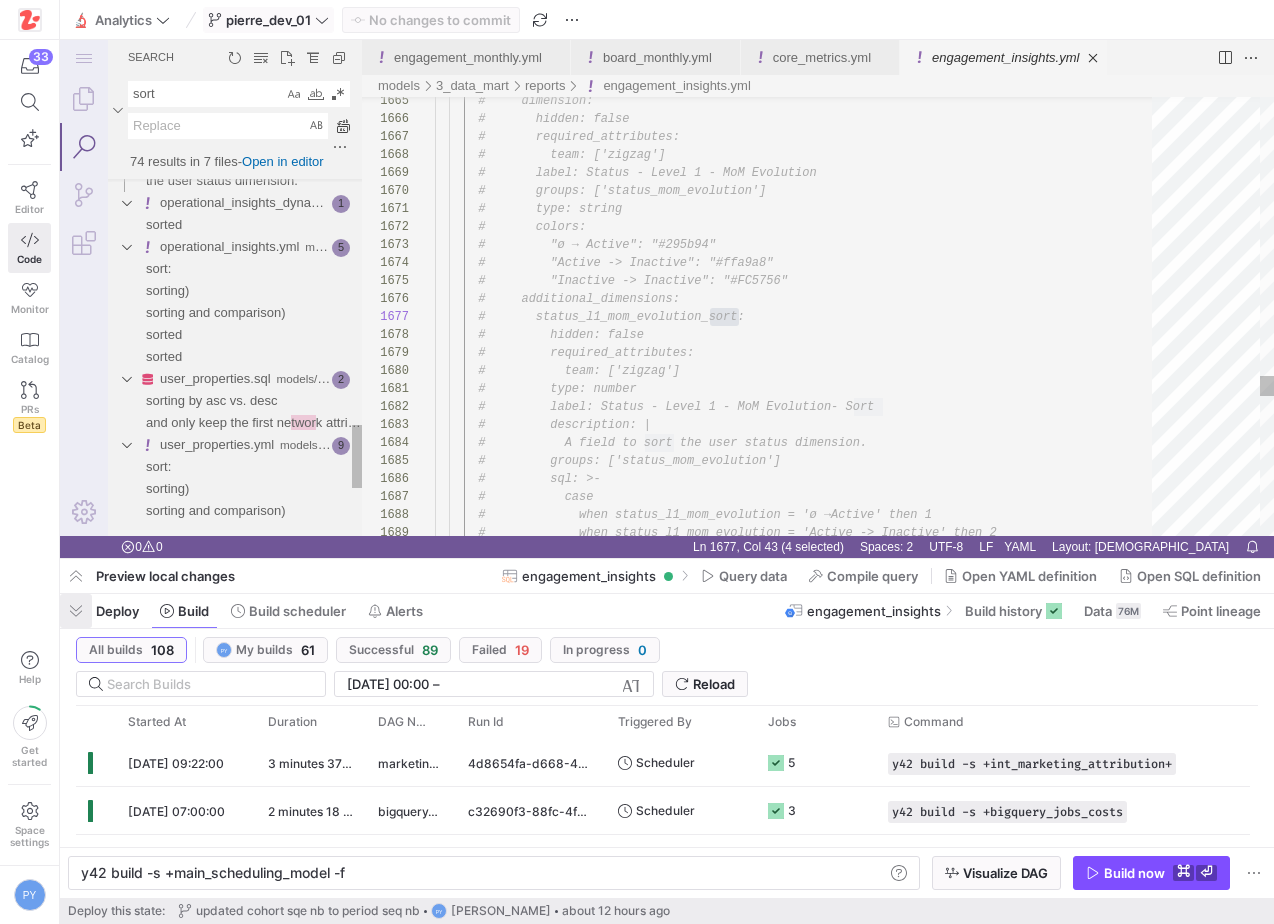 click 